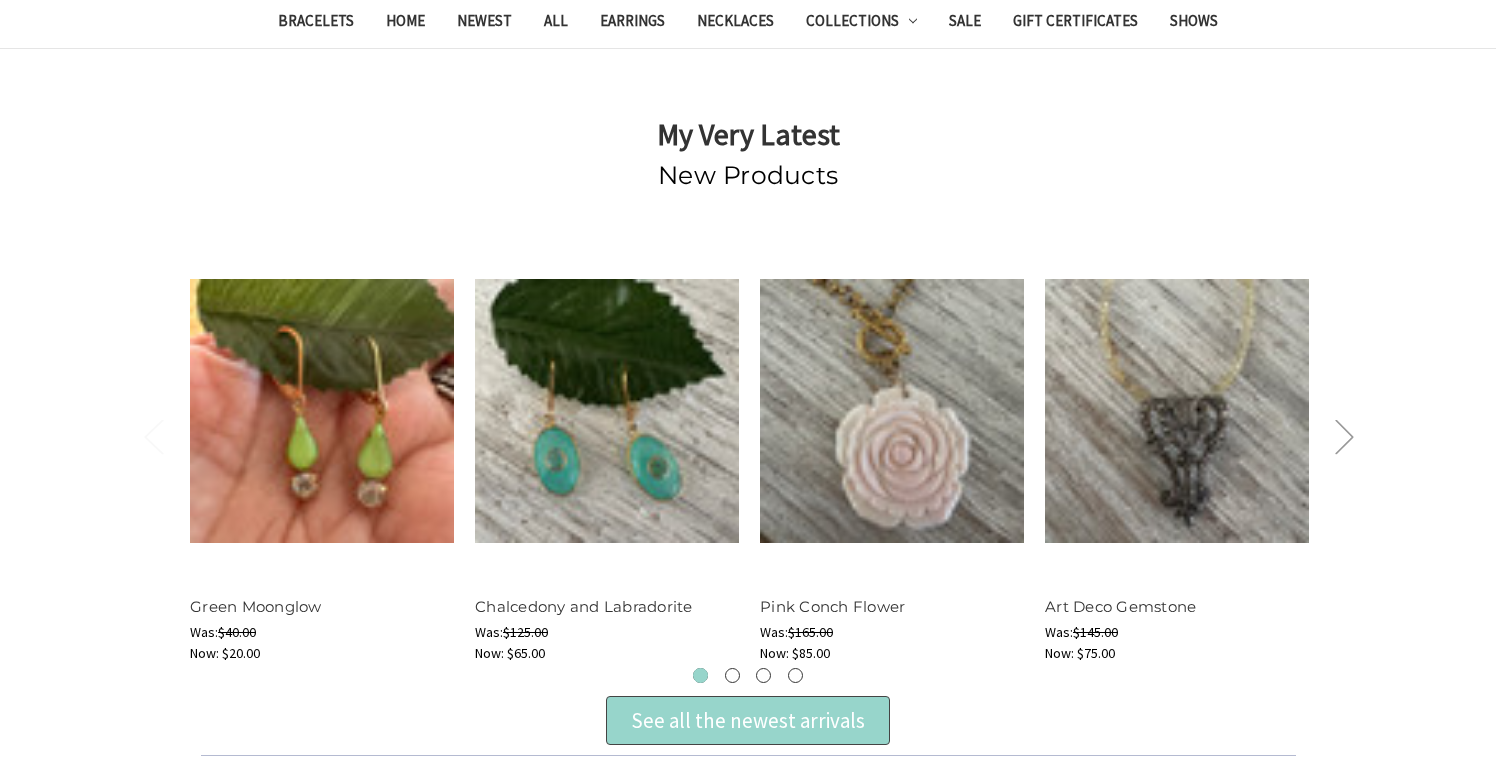 scroll, scrollTop: 625, scrollLeft: 0, axis: vertical 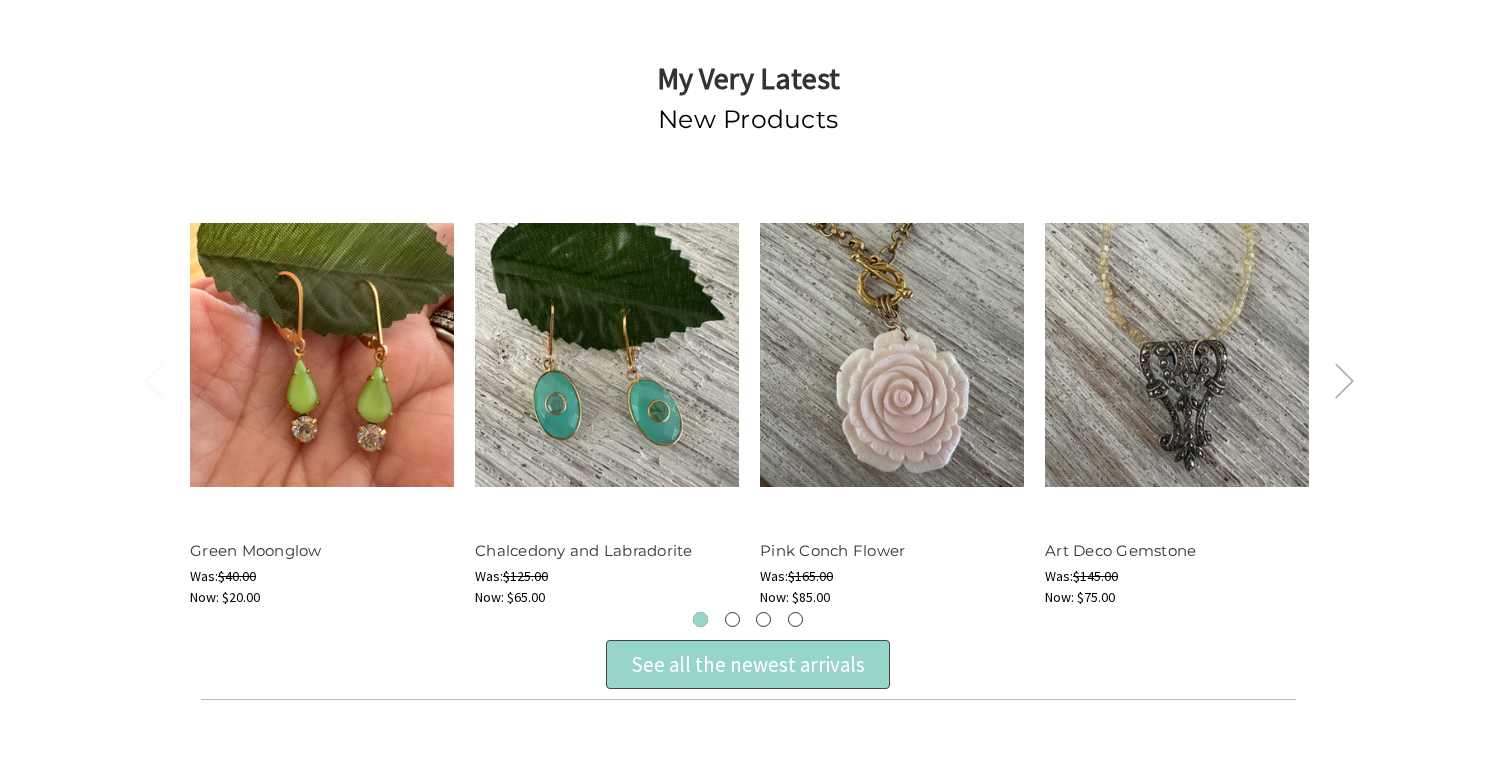 click on "Next" at bounding box center [1344, 380] 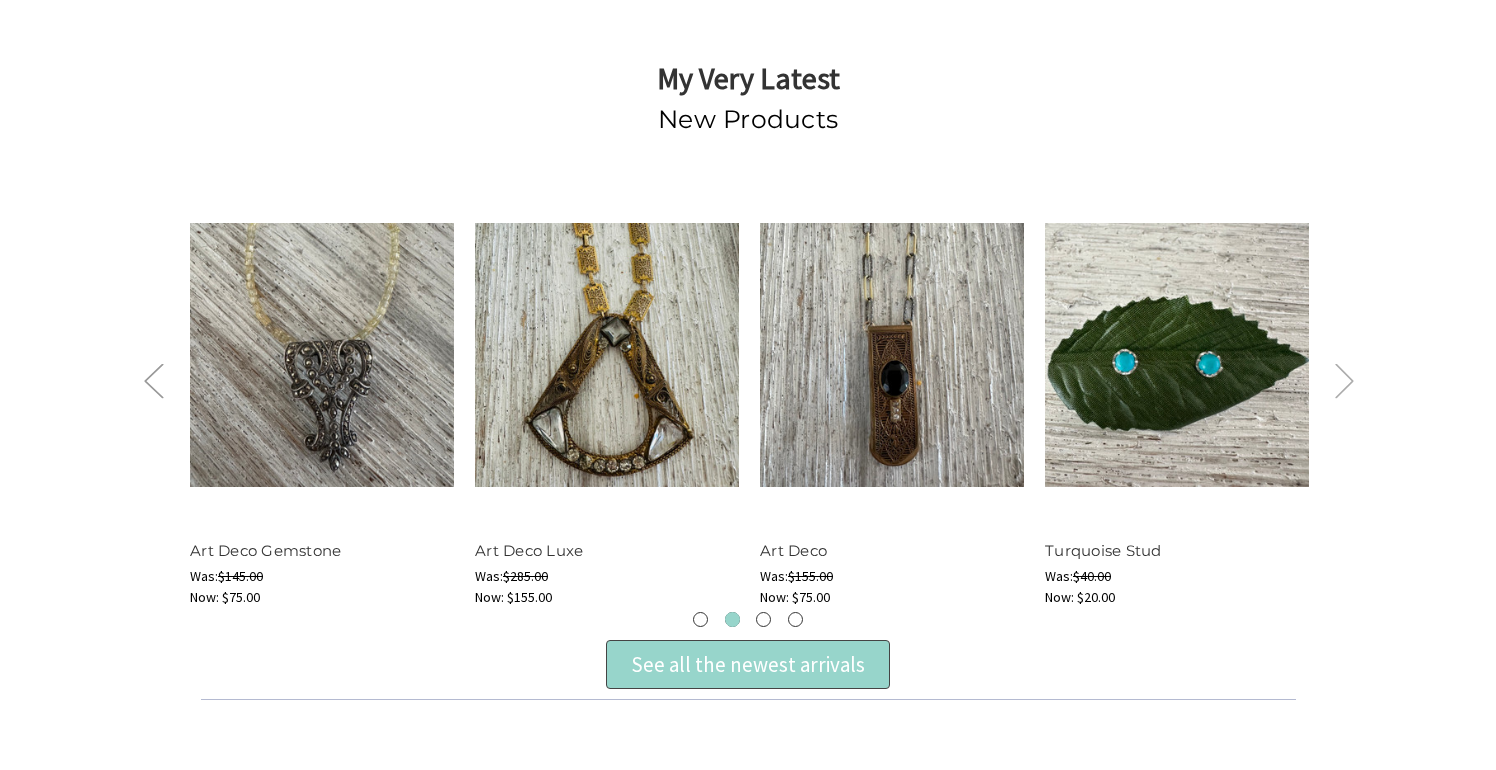 click on "Next" at bounding box center (1344, 380) 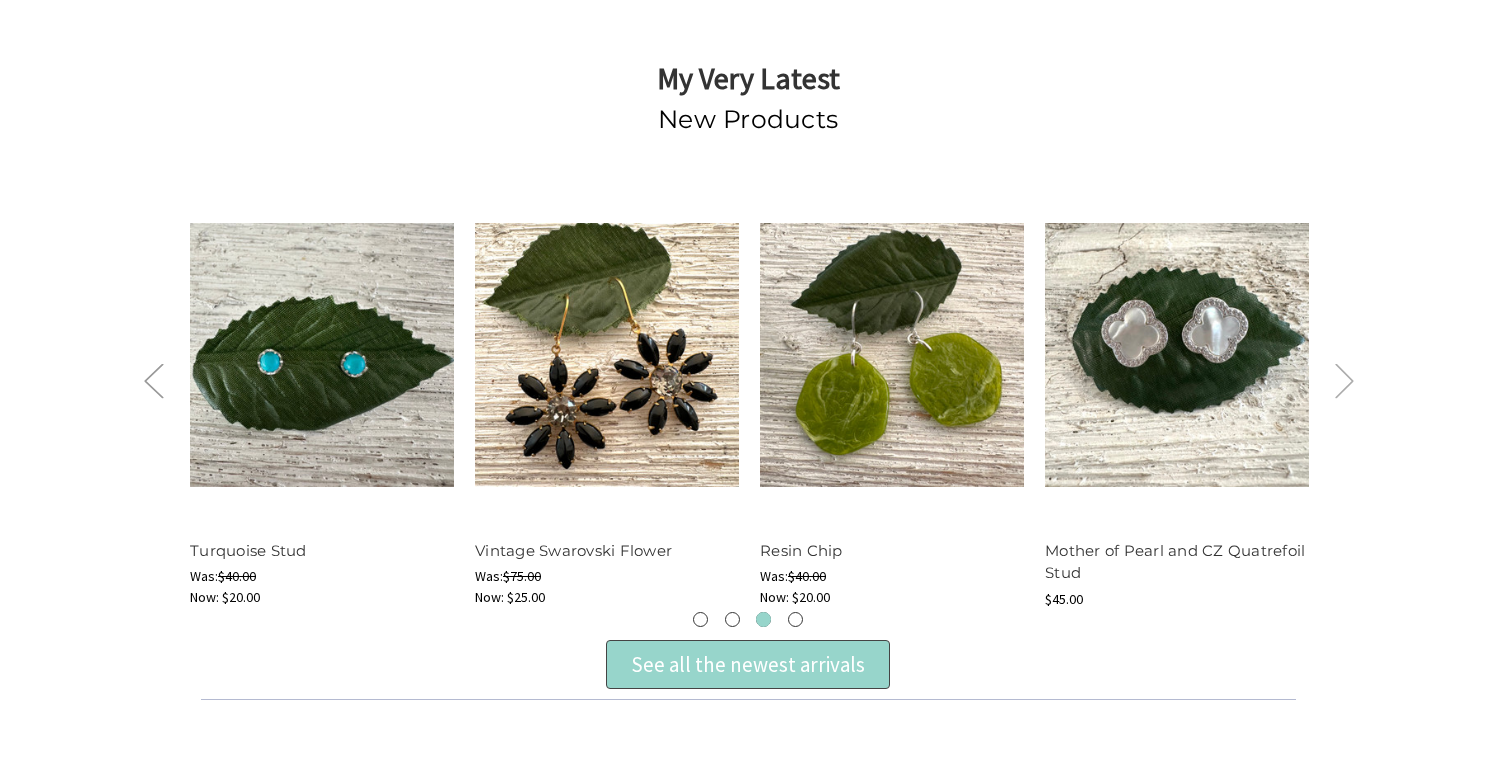 click on "Next" at bounding box center (1344, 380) 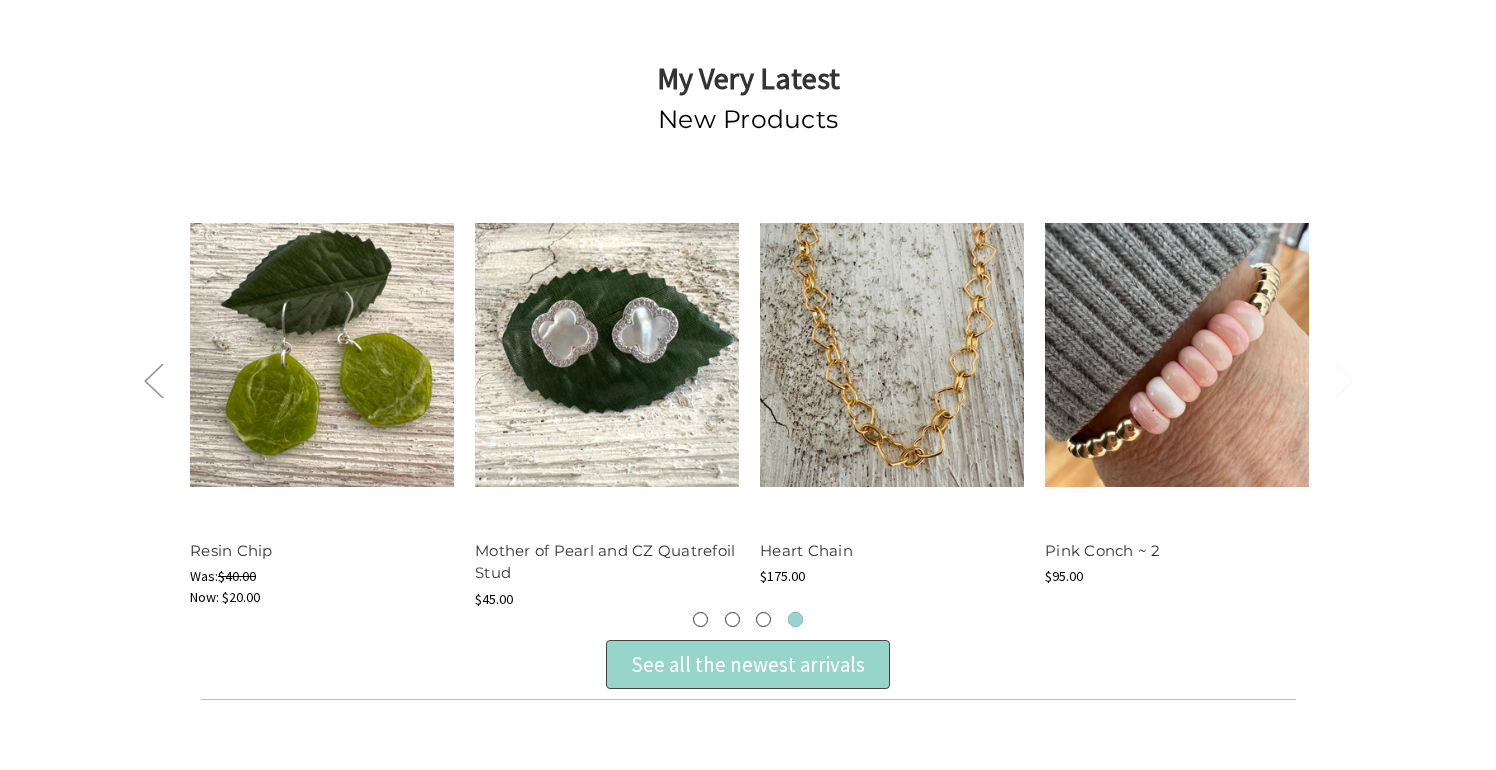 click on "Next" at bounding box center (1344, 380) 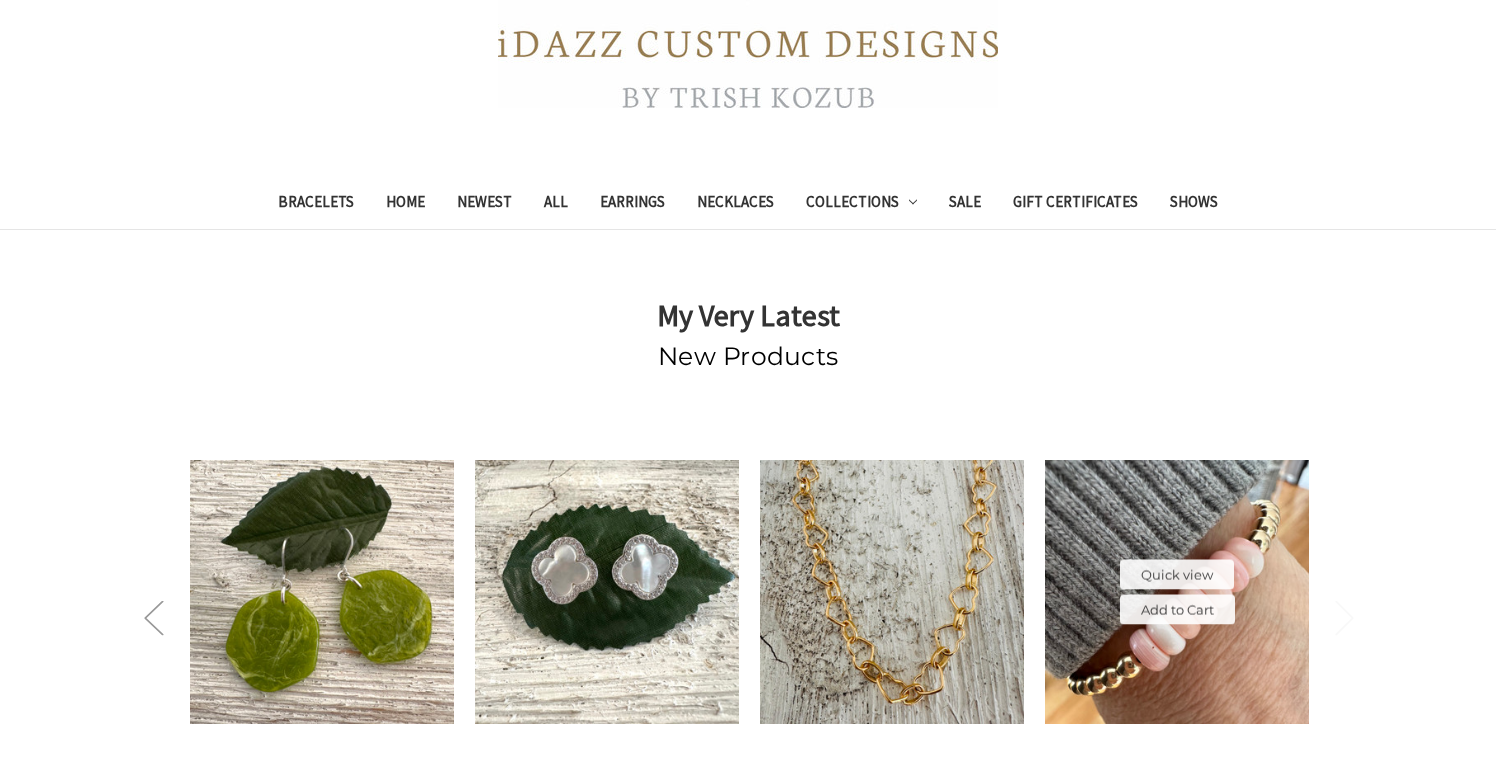 scroll, scrollTop: 319, scrollLeft: 0, axis: vertical 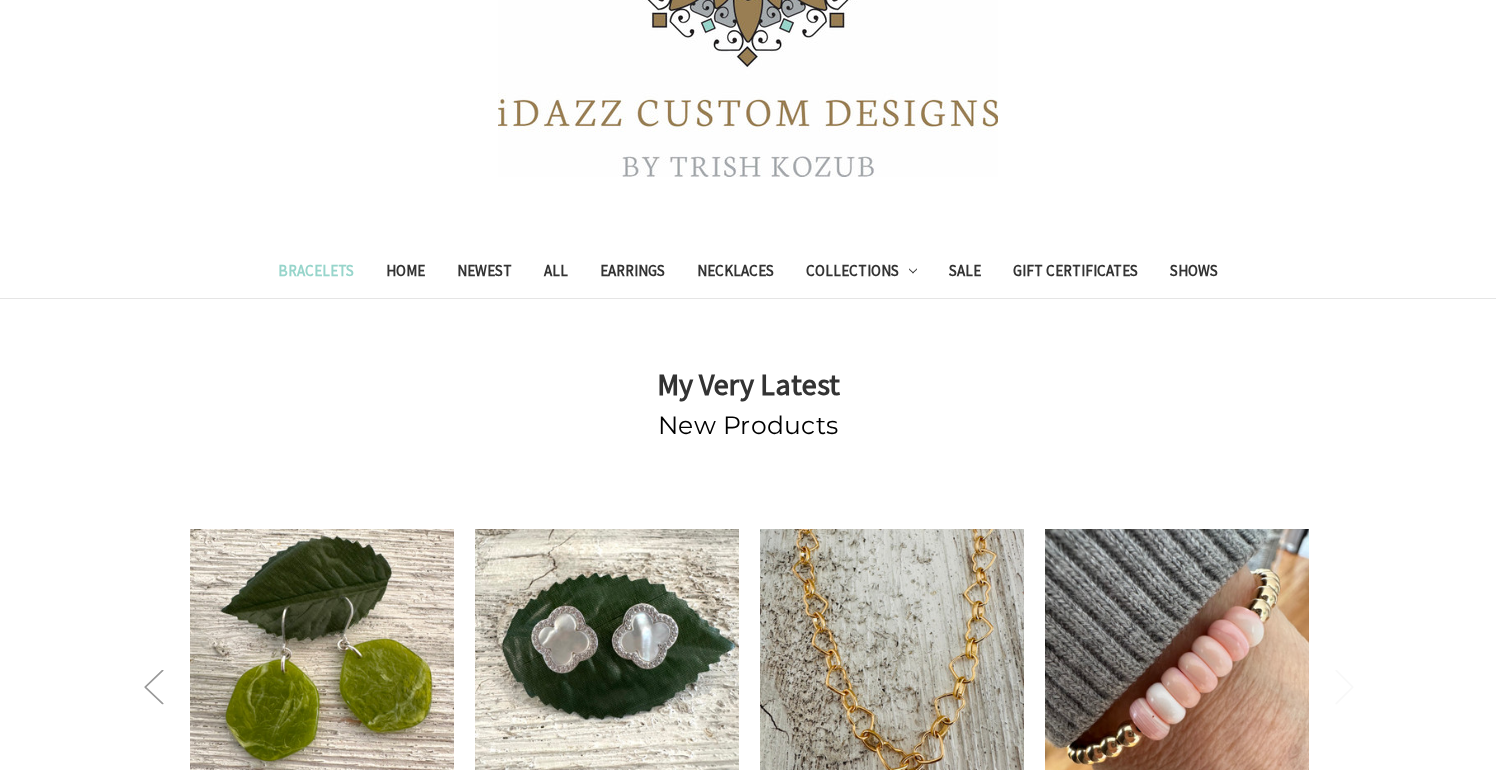 click on "Bracelets" at bounding box center (316, 273) 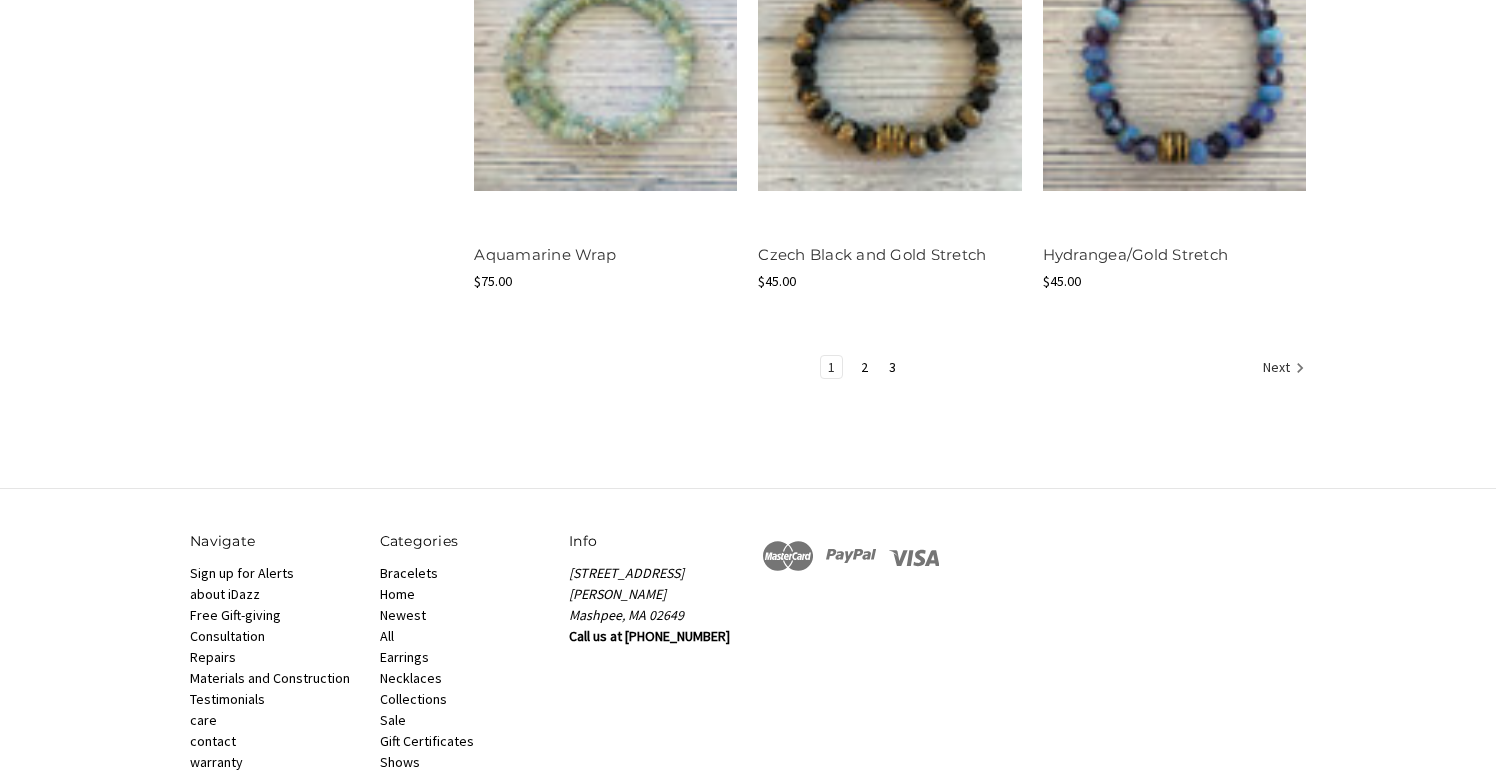 scroll, scrollTop: 2407, scrollLeft: 0, axis: vertical 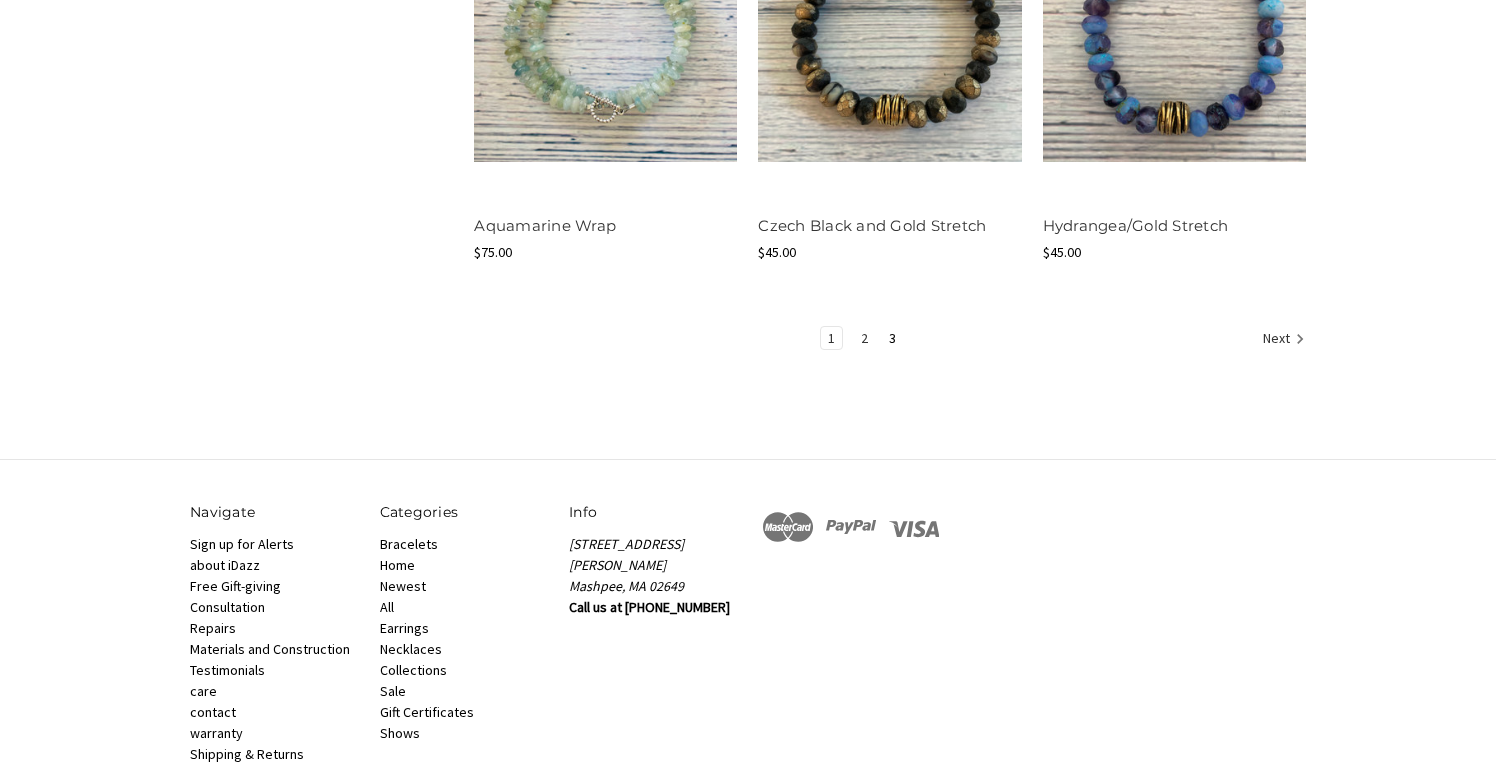 click on "2" at bounding box center [864, 338] 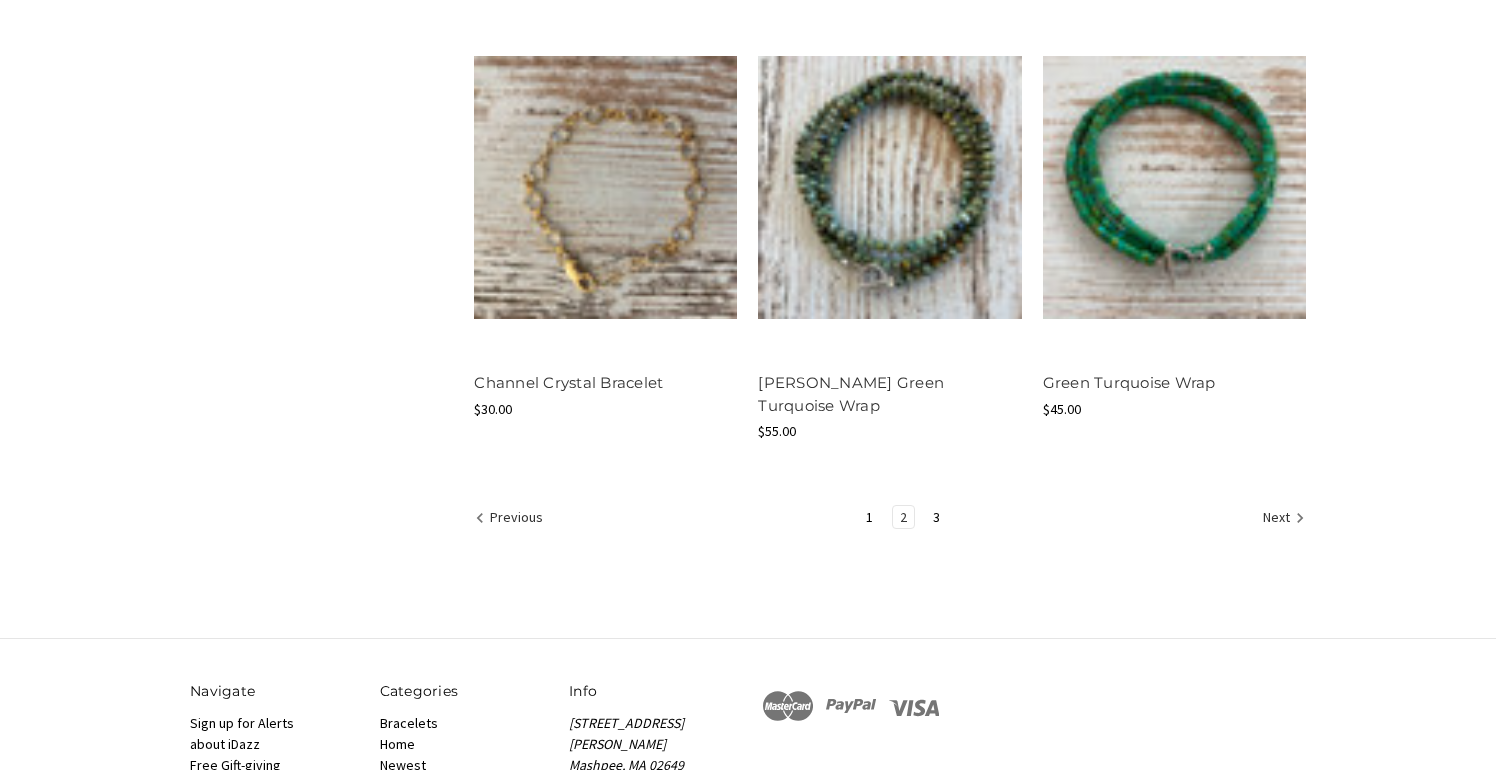 scroll, scrollTop: 2255, scrollLeft: 0, axis: vertical 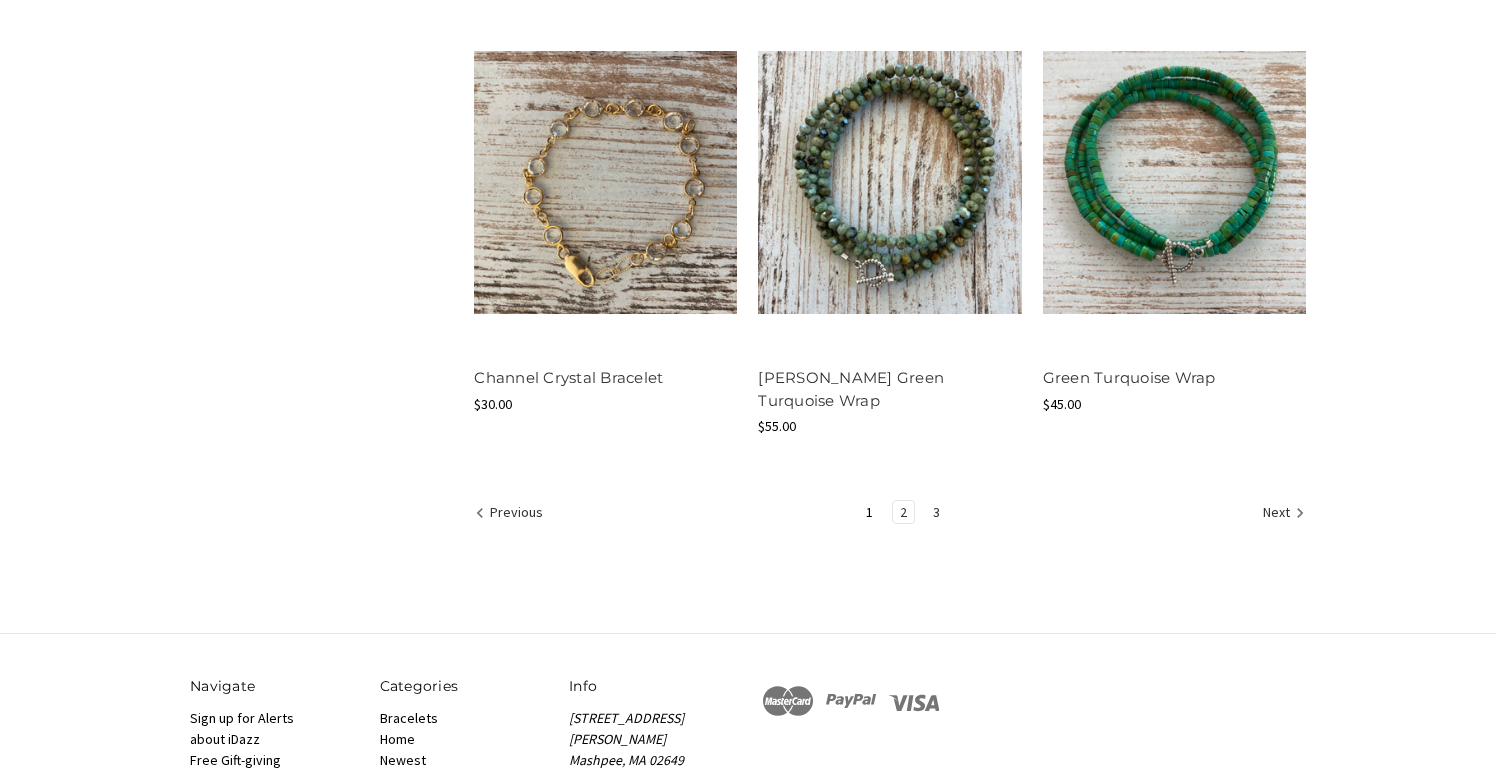 click on "3" at bounding box center [936, 512] 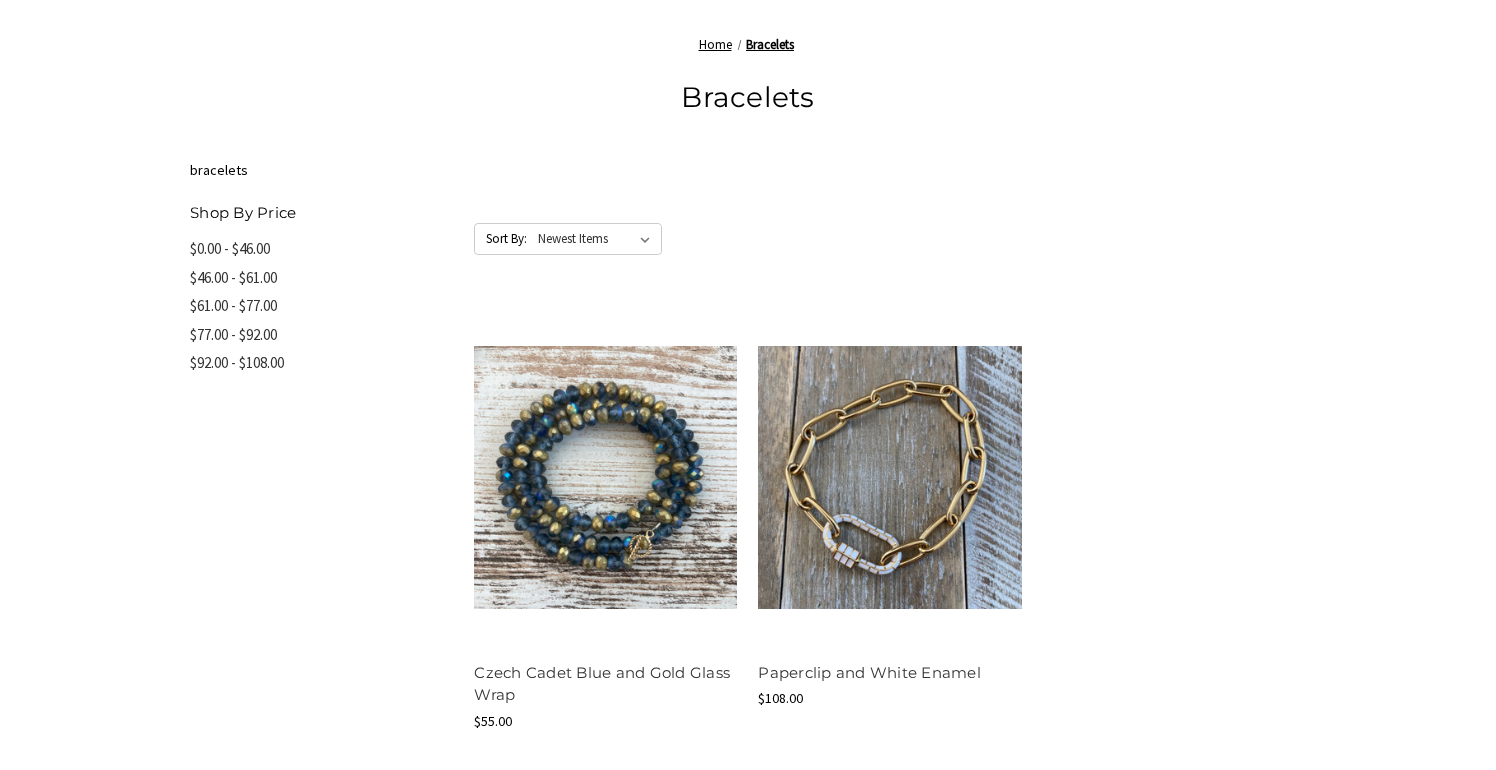 scroll, scrollTop: 732, scrollLeft: 0, axis: vertical 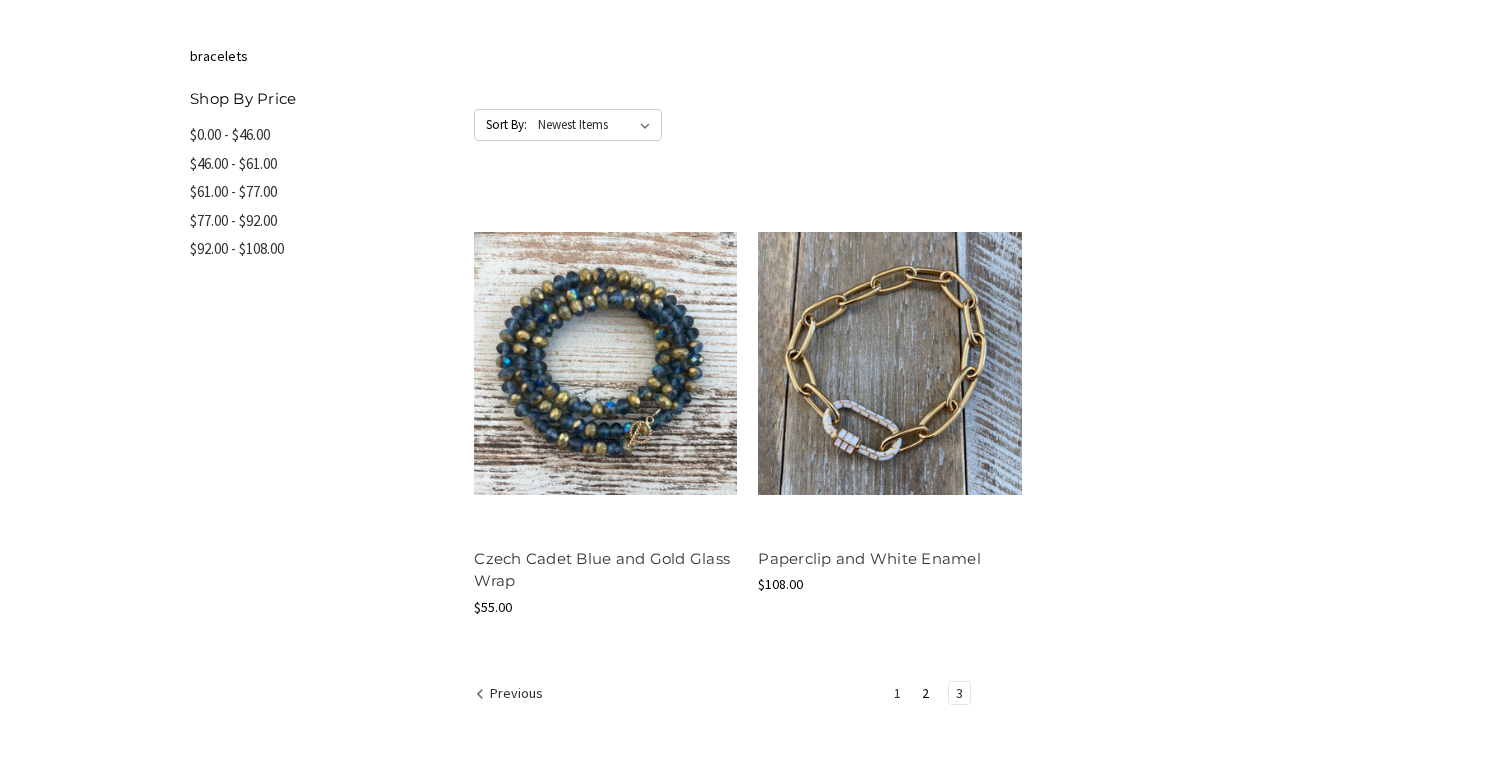 click on "1" at bounding box center [897, 693] 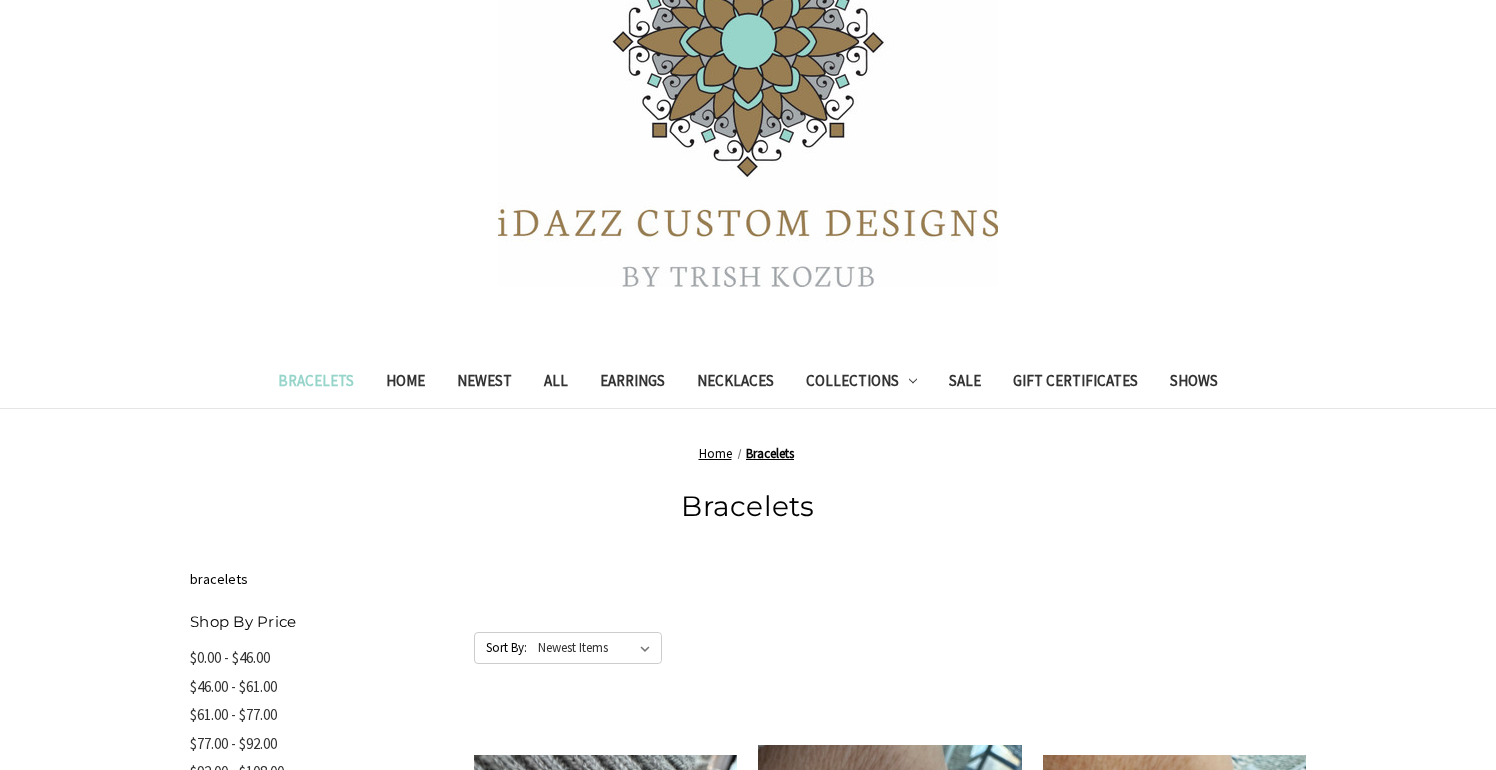 scroll, scrollTop: 0, scrollLeft: 0, axis: both 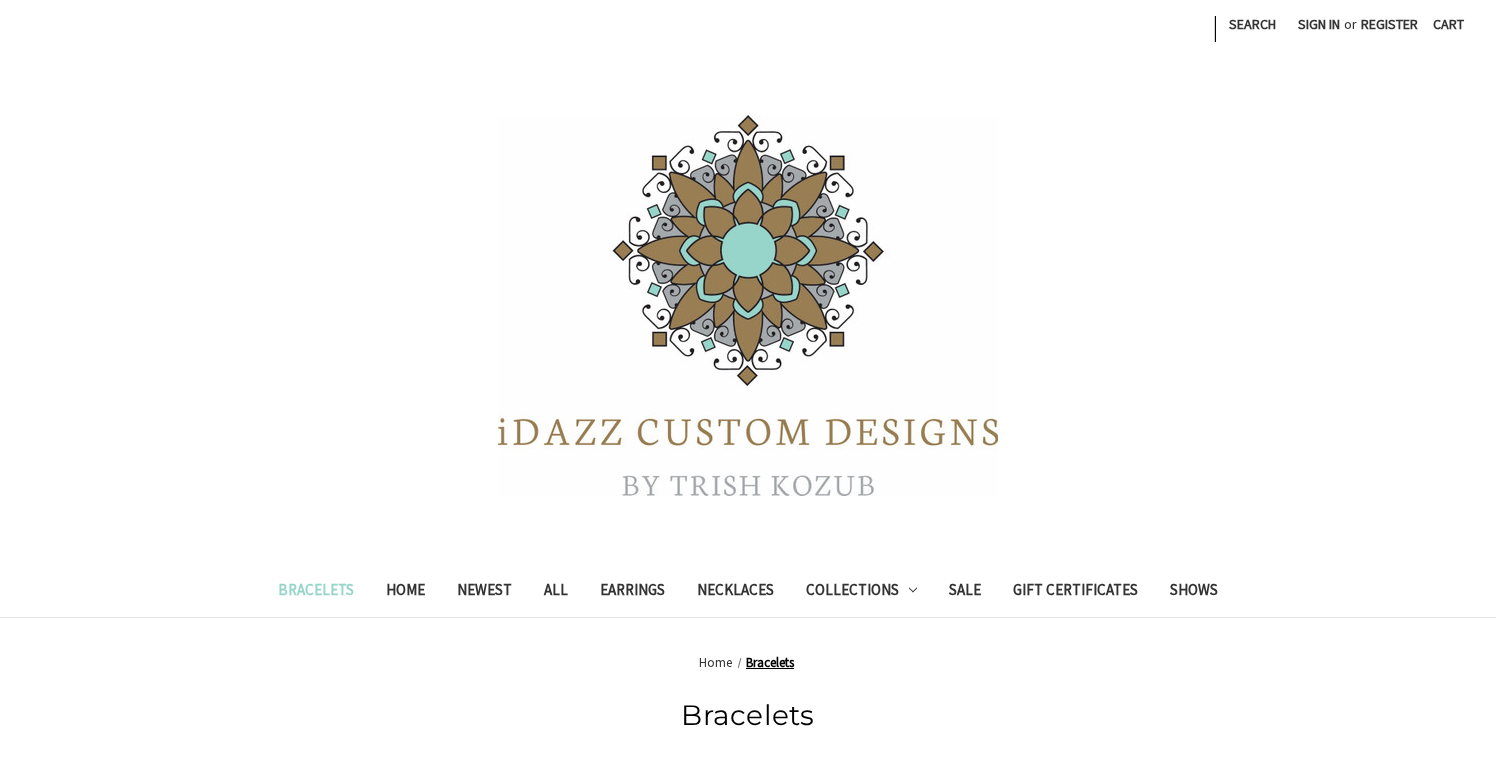 click on "Home" at bounding box center [715, 662] 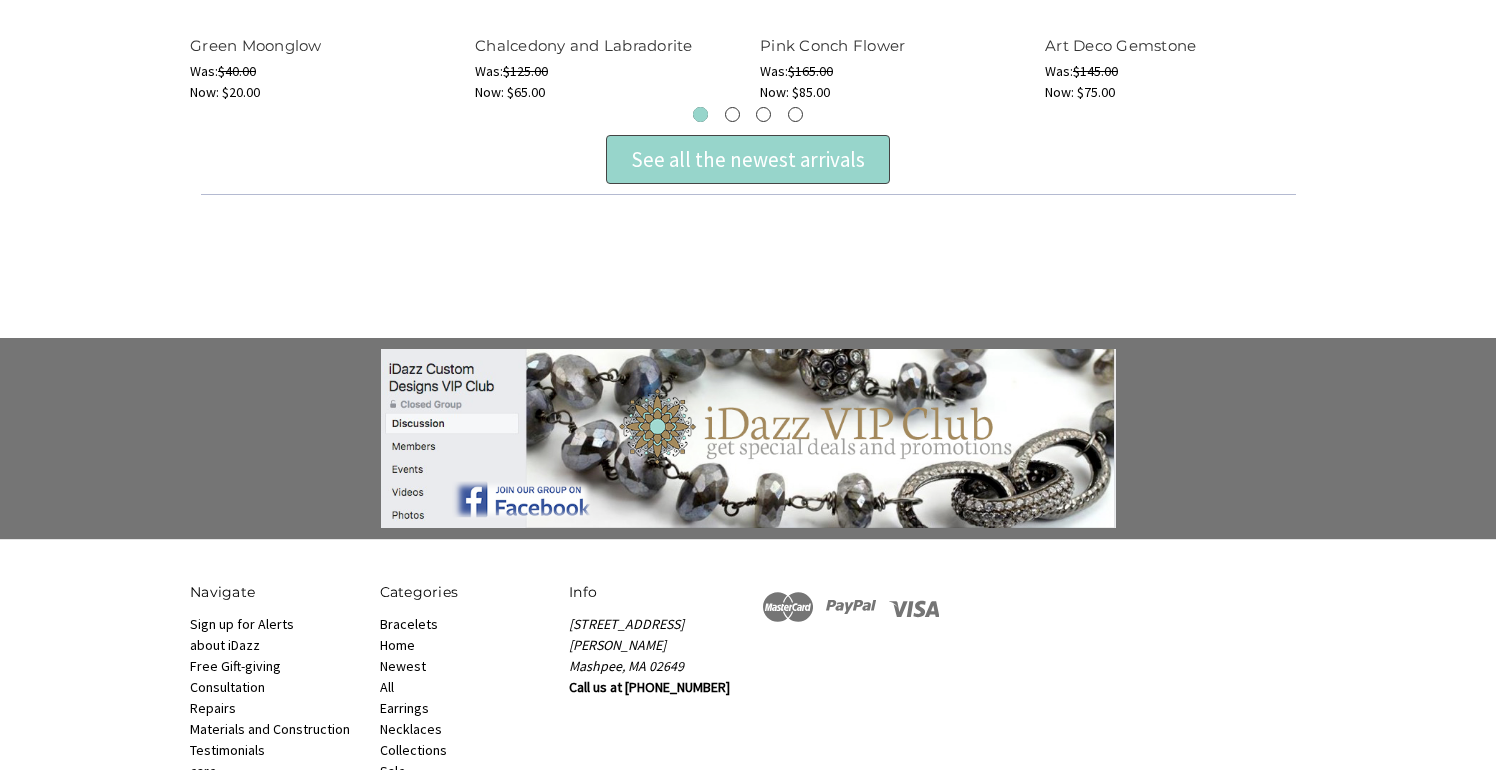 scroll, scrollTop: 1308, scrollLeft: 0, axis: vertical 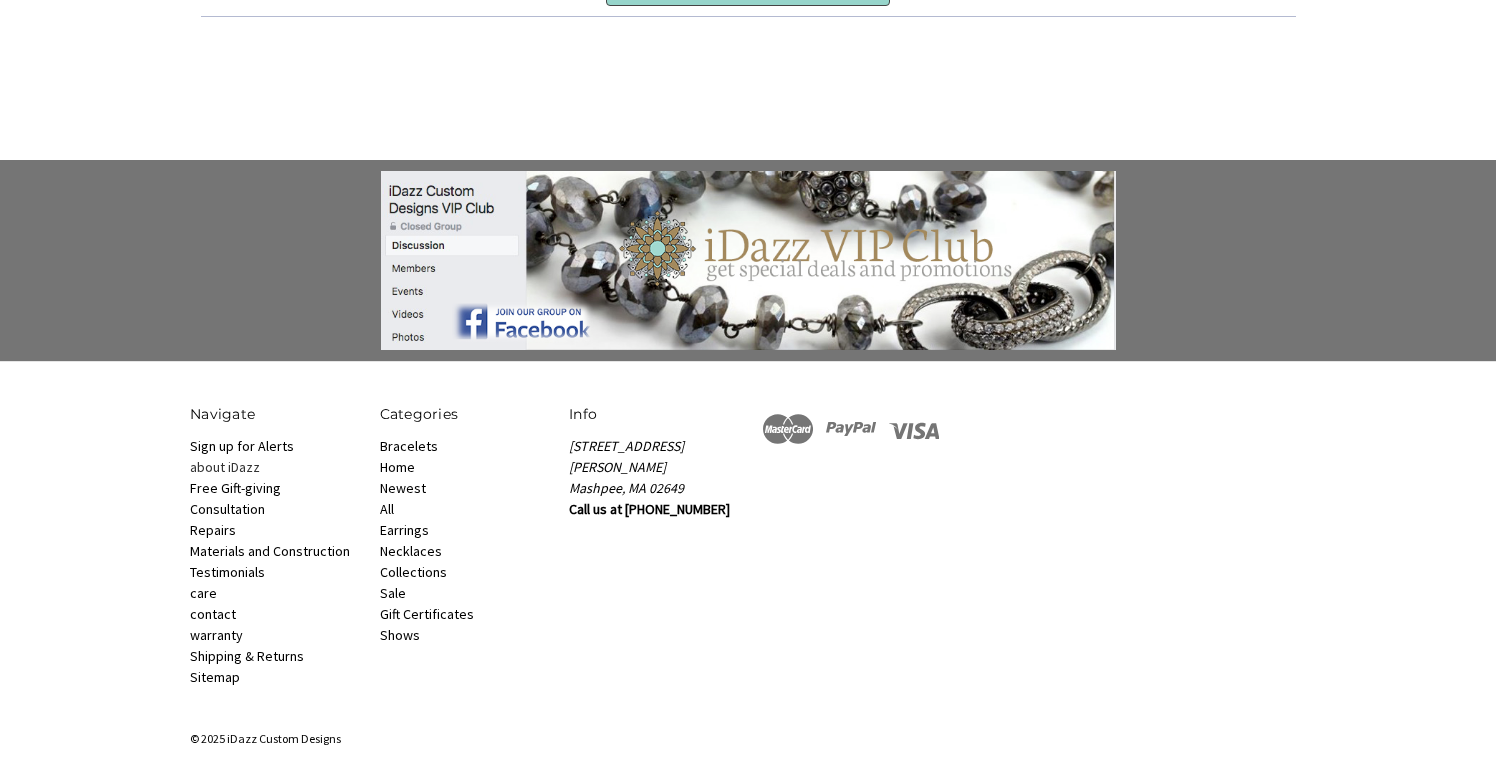 click on "about iDazz" at bounding box center [225, 467] 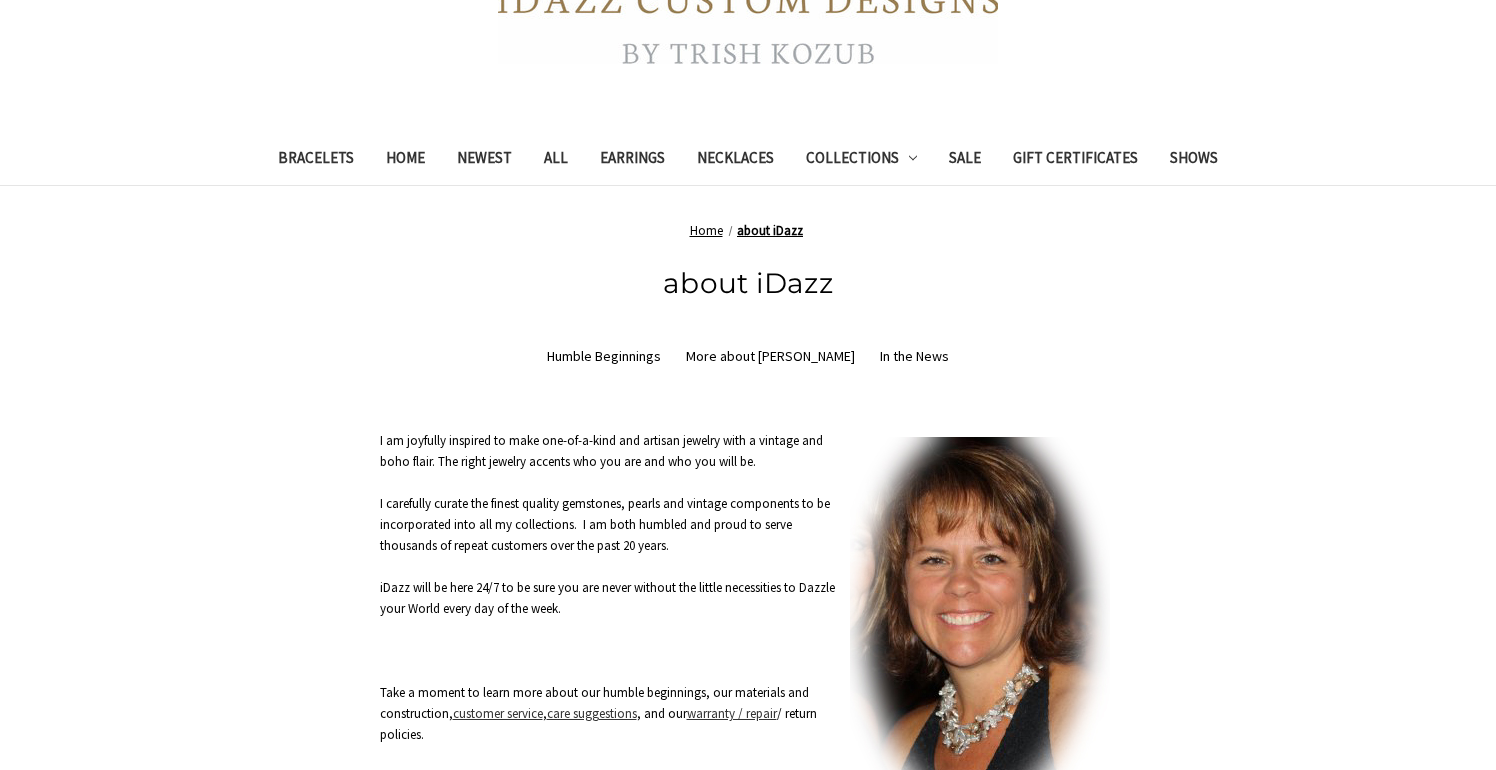 scroll, scrollTop: 564, scrollLeft: 0, axis: vertical 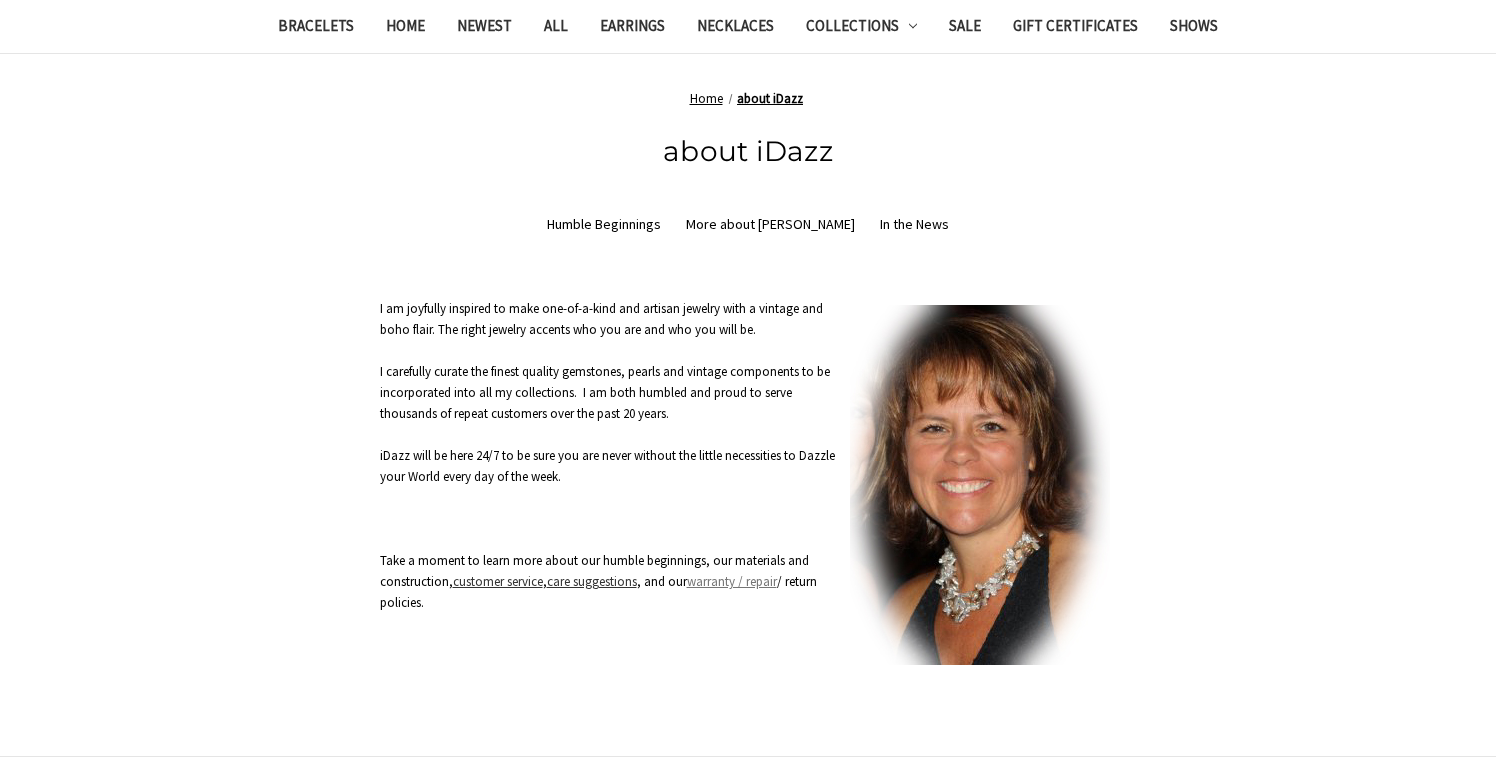 click on "warranty / repair" at bounding box center [732, 581] 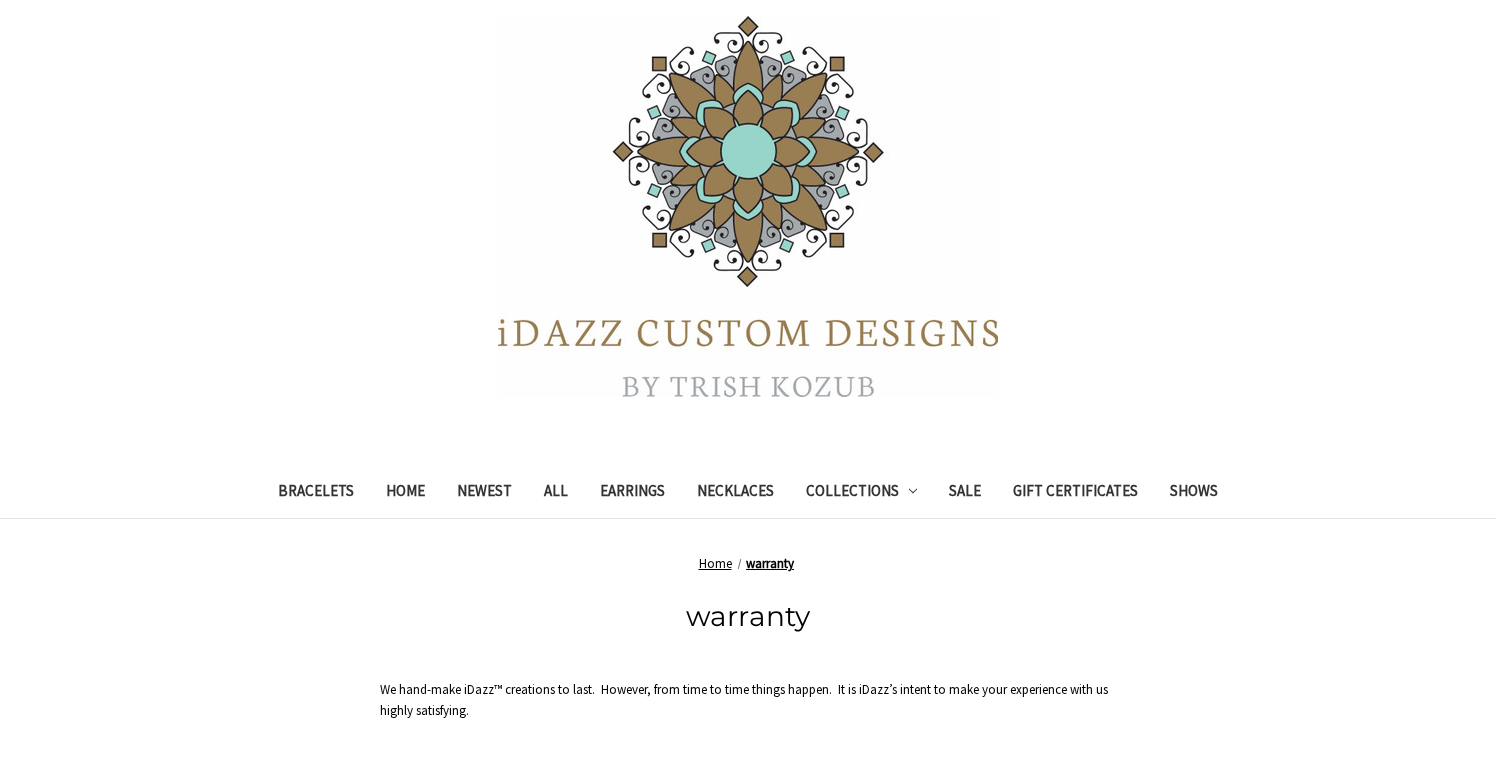 scroll, scrollTop: 0, scrollLeft: 0, axis: both 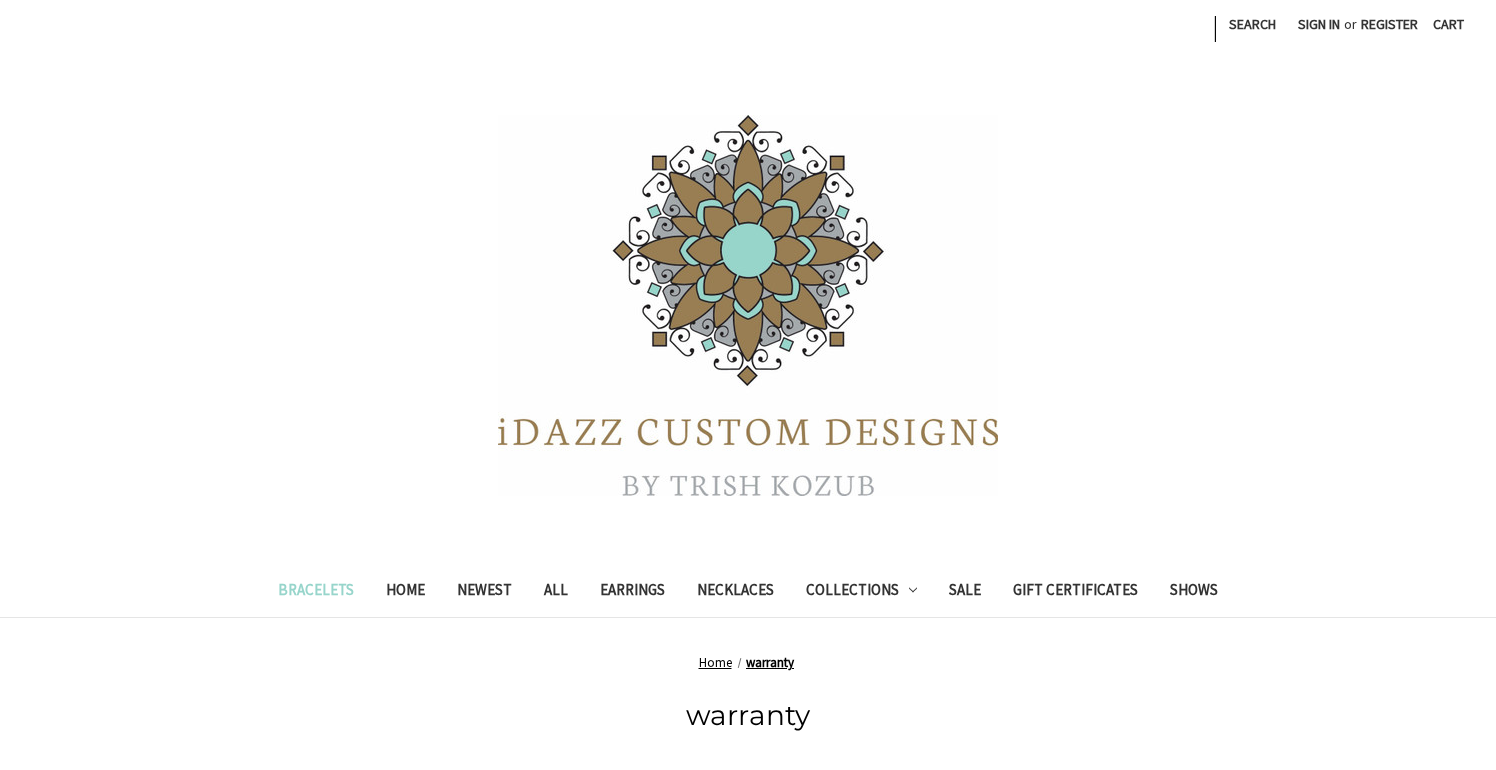 click on "Bracelets" at bounding box center [316, 592] 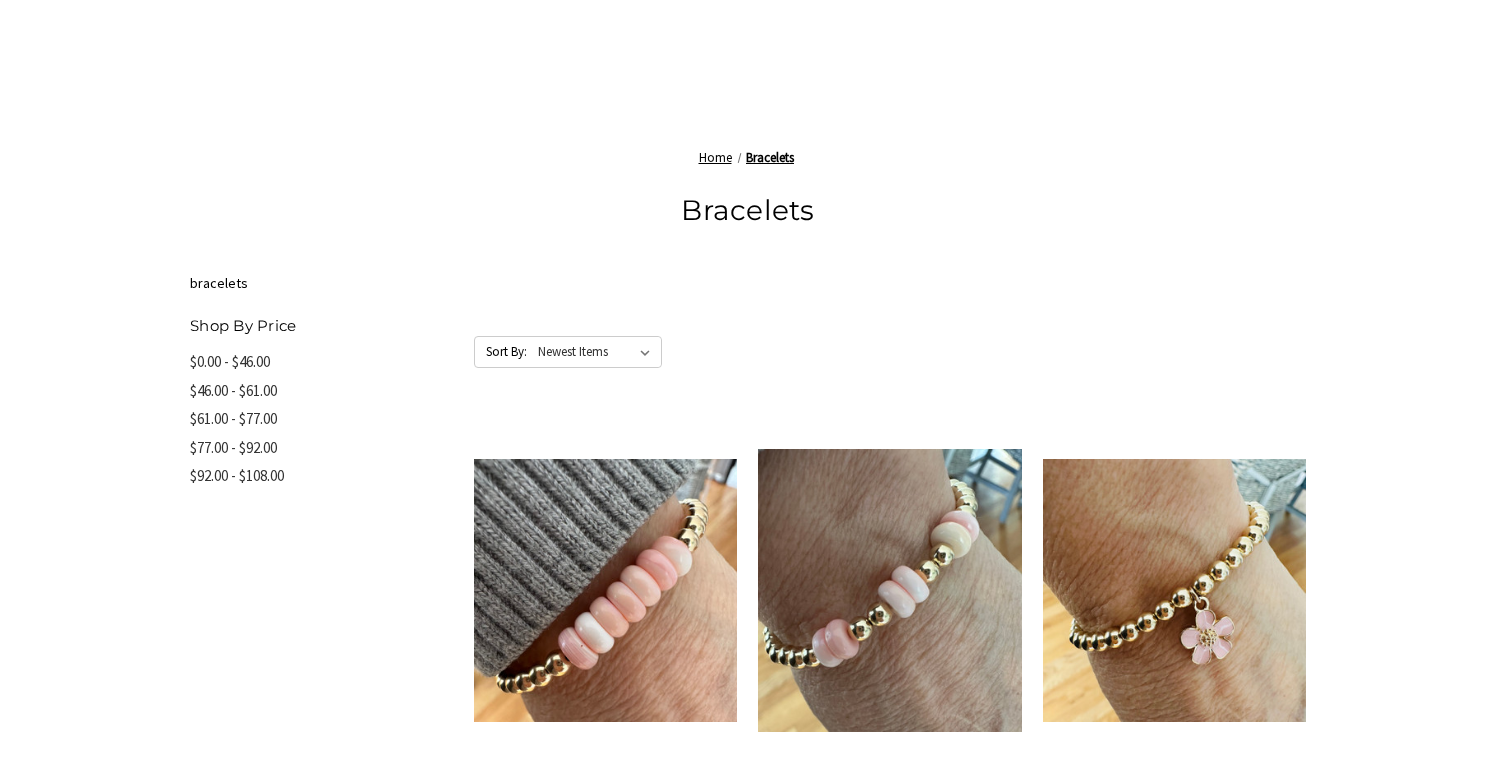 scroll, scrollTop: 851, scrollLeft: 0, axis: vertical 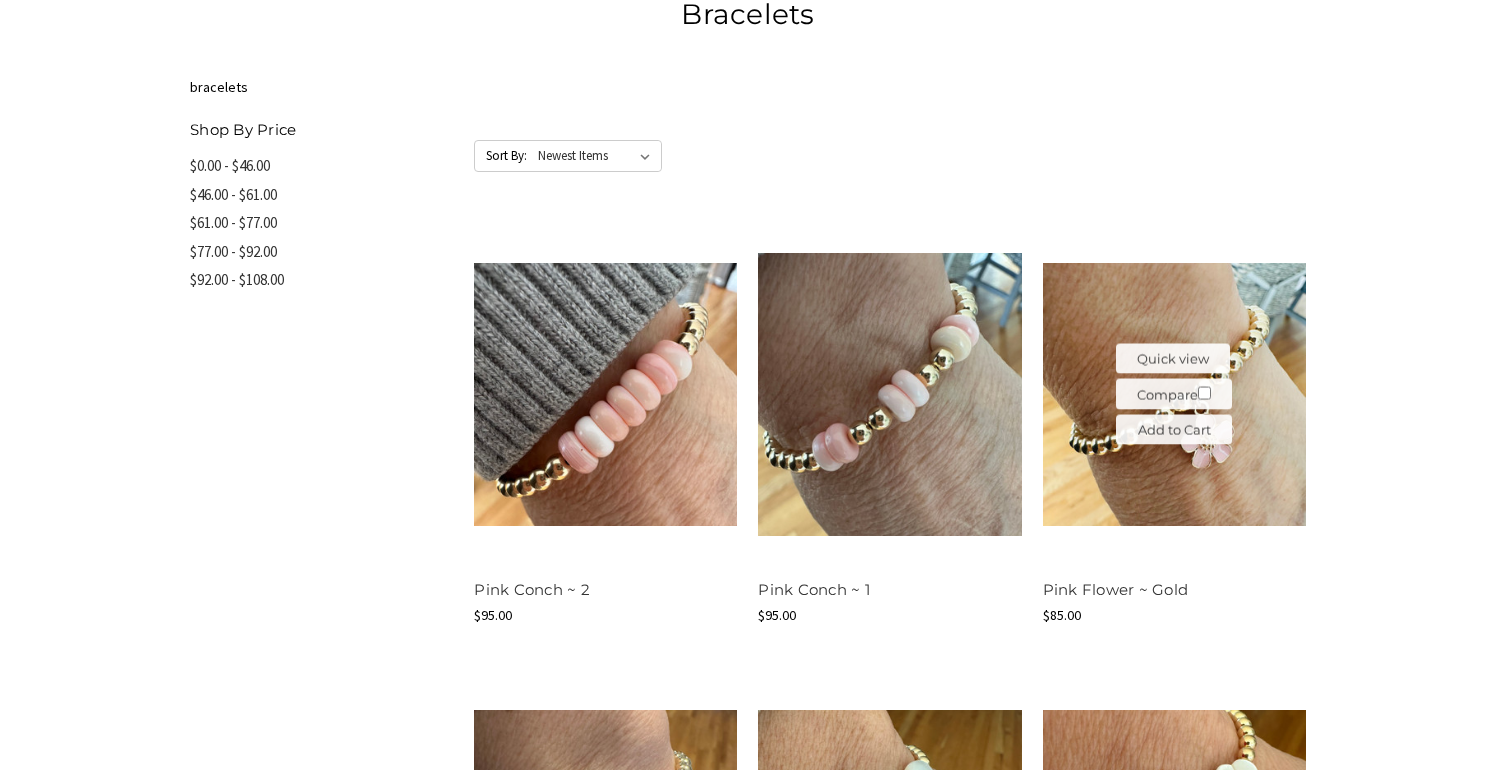 click at bounding box center [1174, 394] 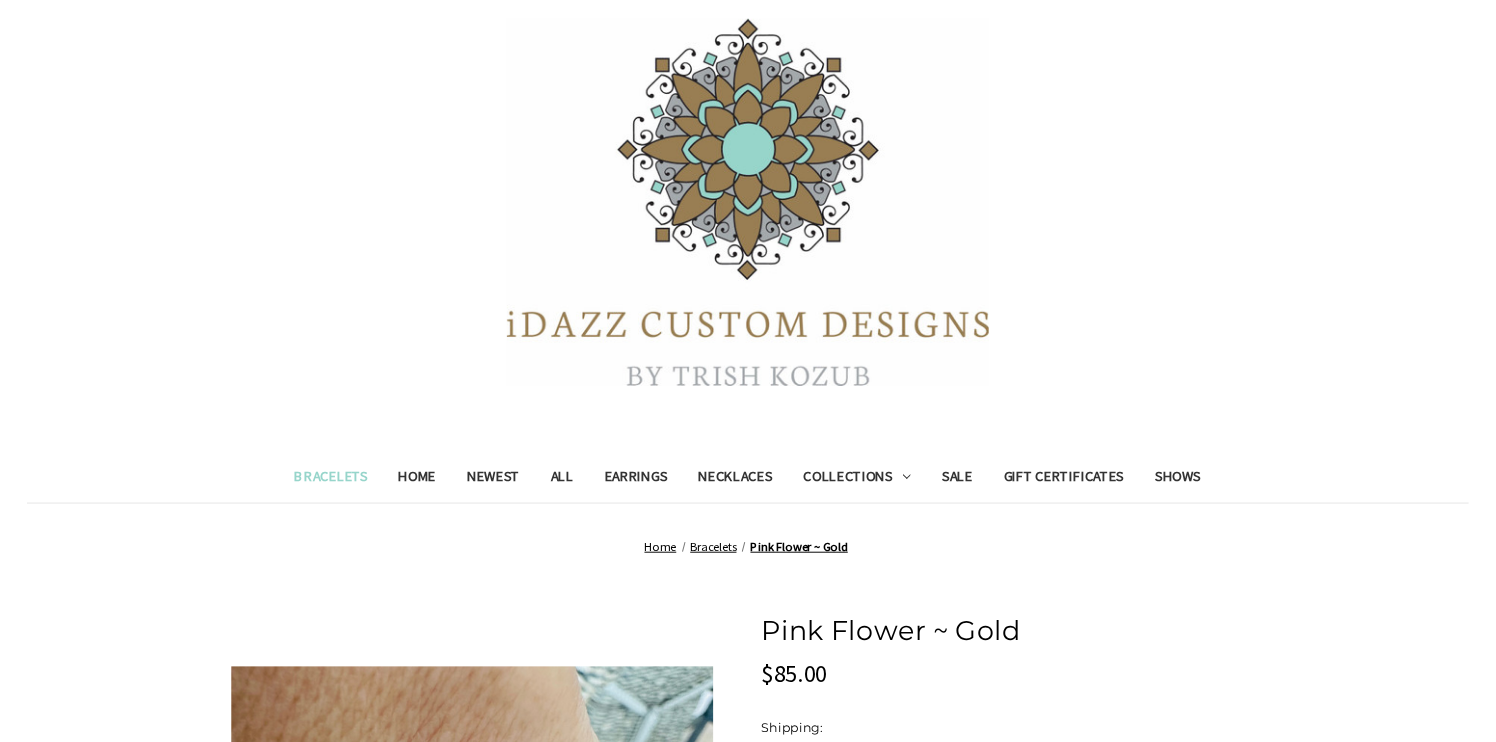 scroll, scrollTop: 0, scrollLeft: 0, axis: both 